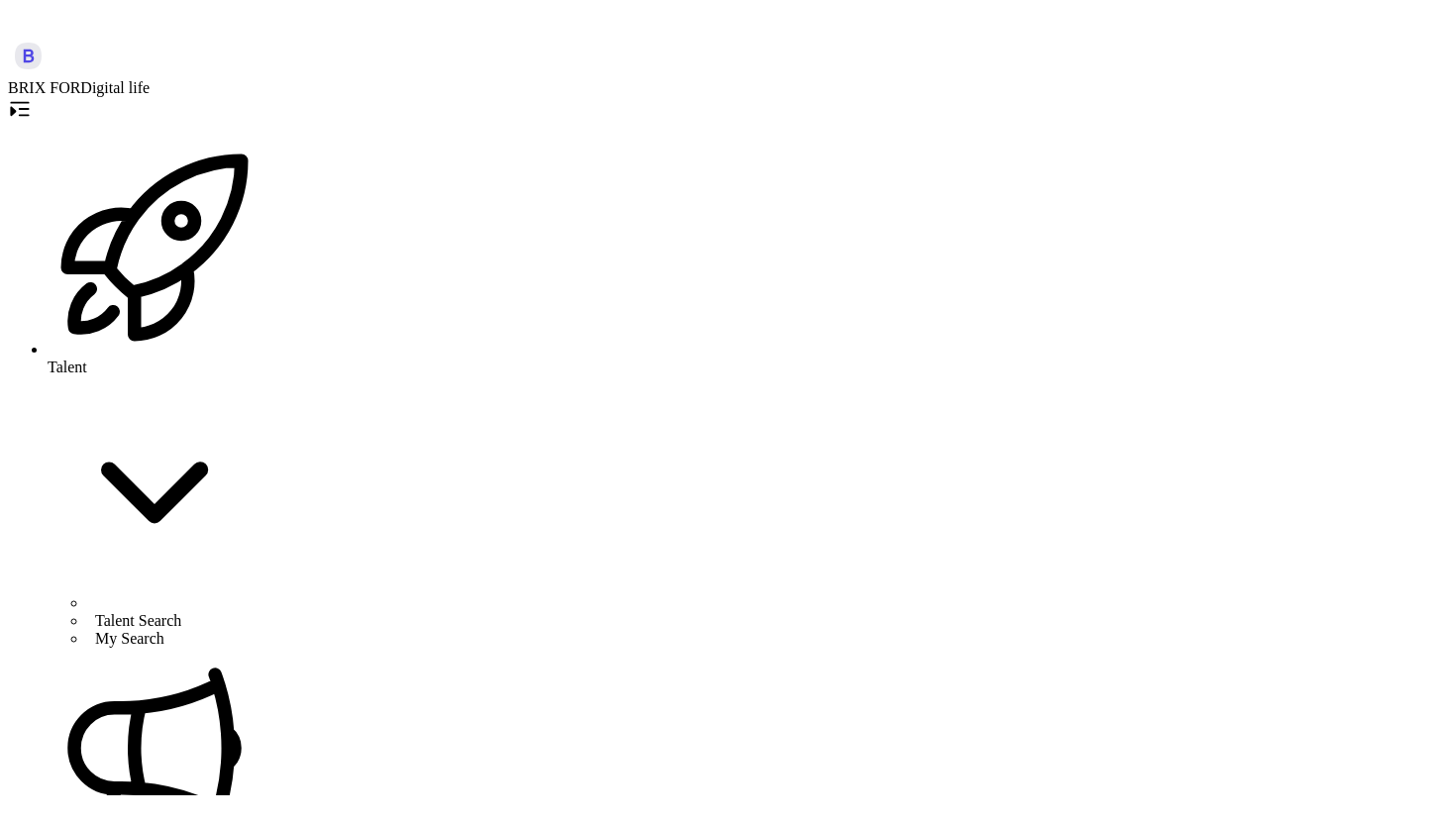 scroll, scrollTop: 0, scrollLeft: 0, axis: both 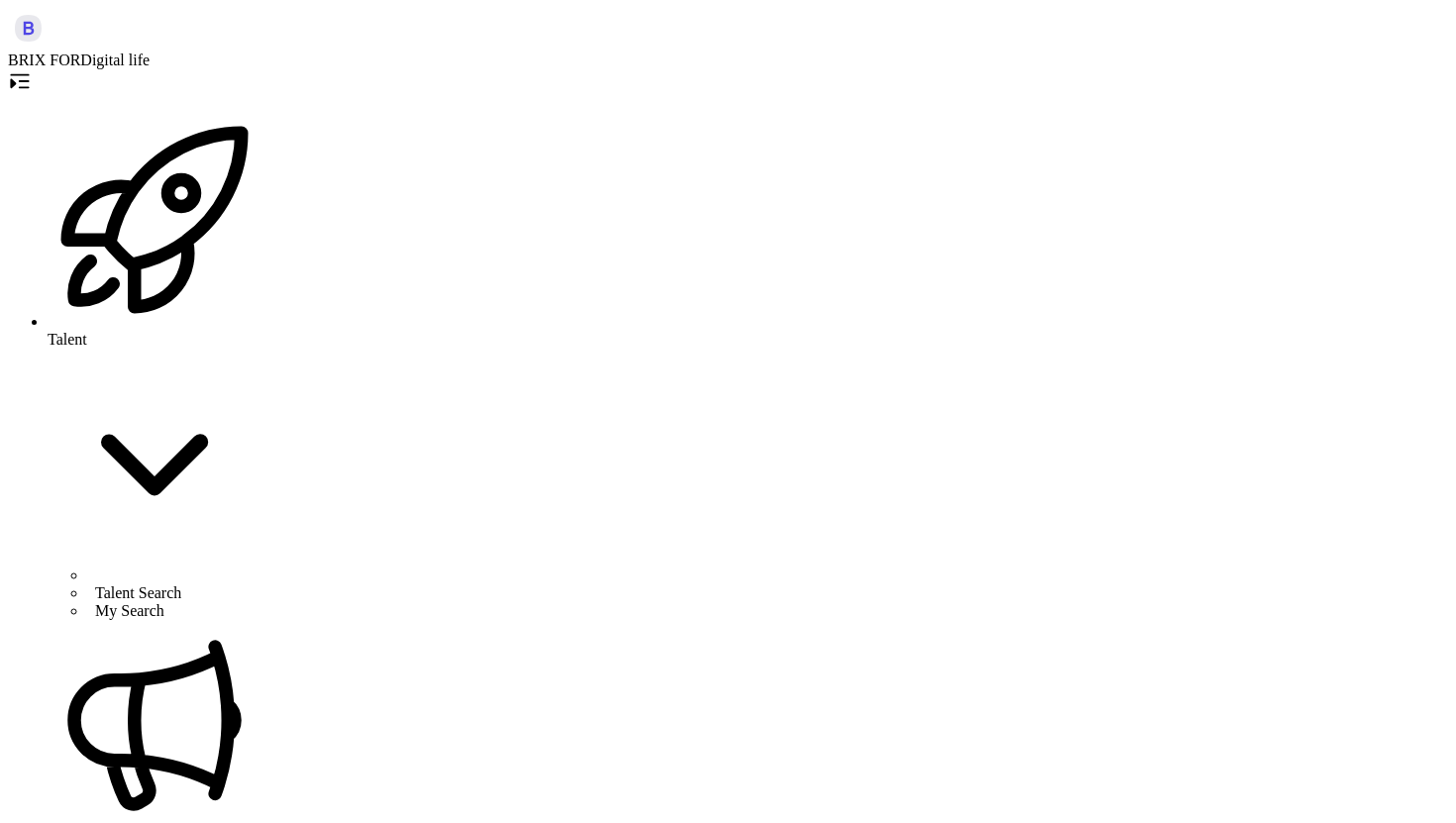 click on "Part-Time Full Stack + AI Developer" at bounding box center (101, 4896) 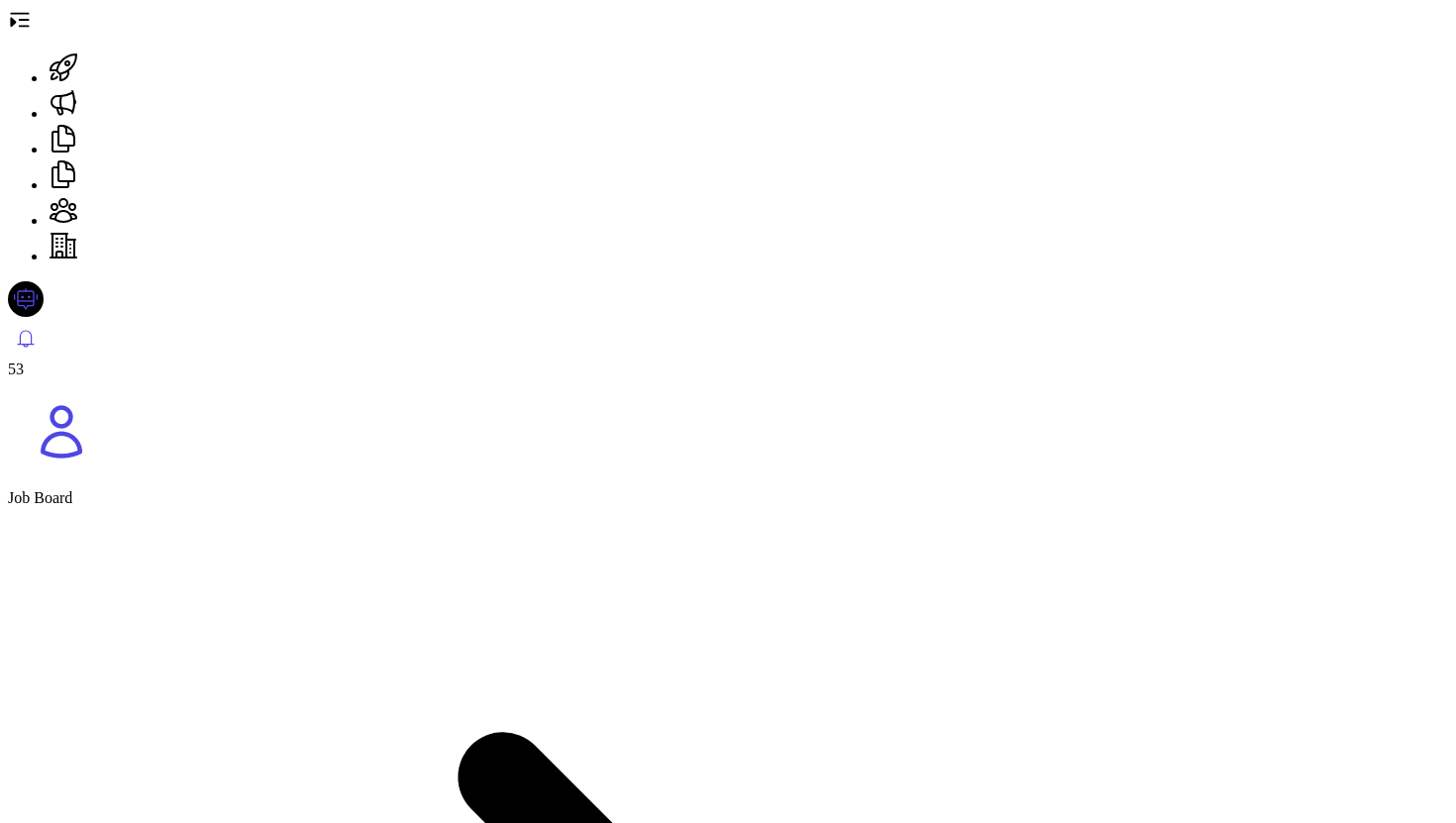 click on "Share" at bounding box center (34, 2105) 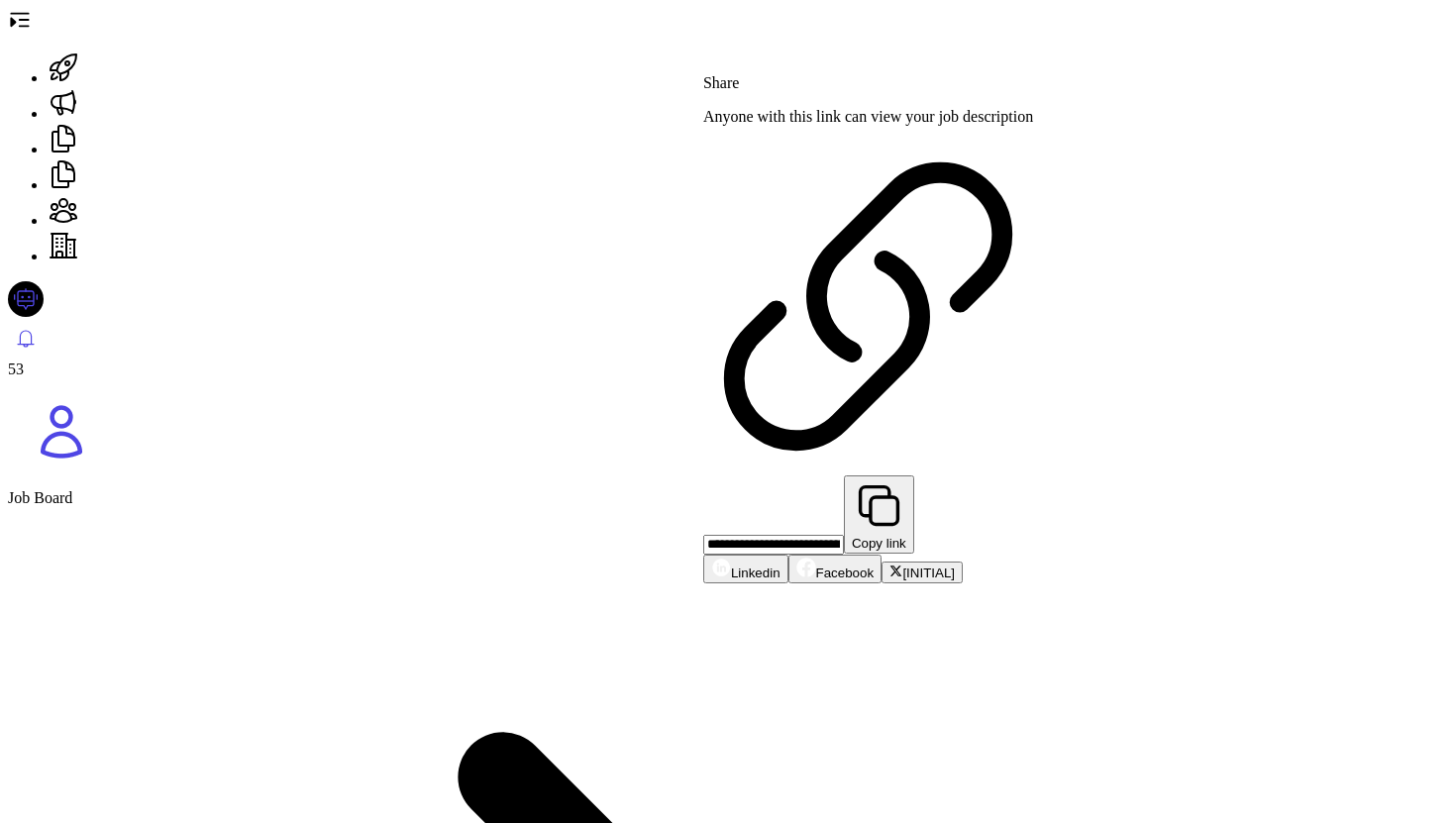 click on "Copy link" at bounding box center [879, 514] 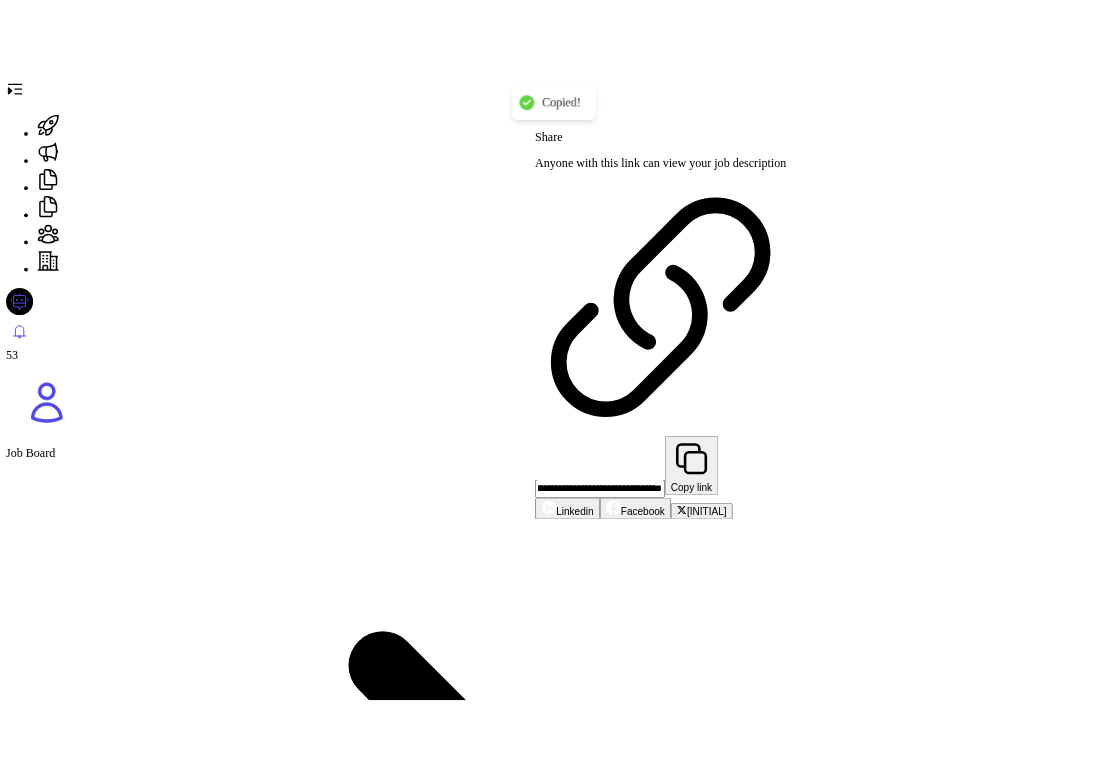 scroll, scrollTop: 0, scrollLeft: 0, axis: both 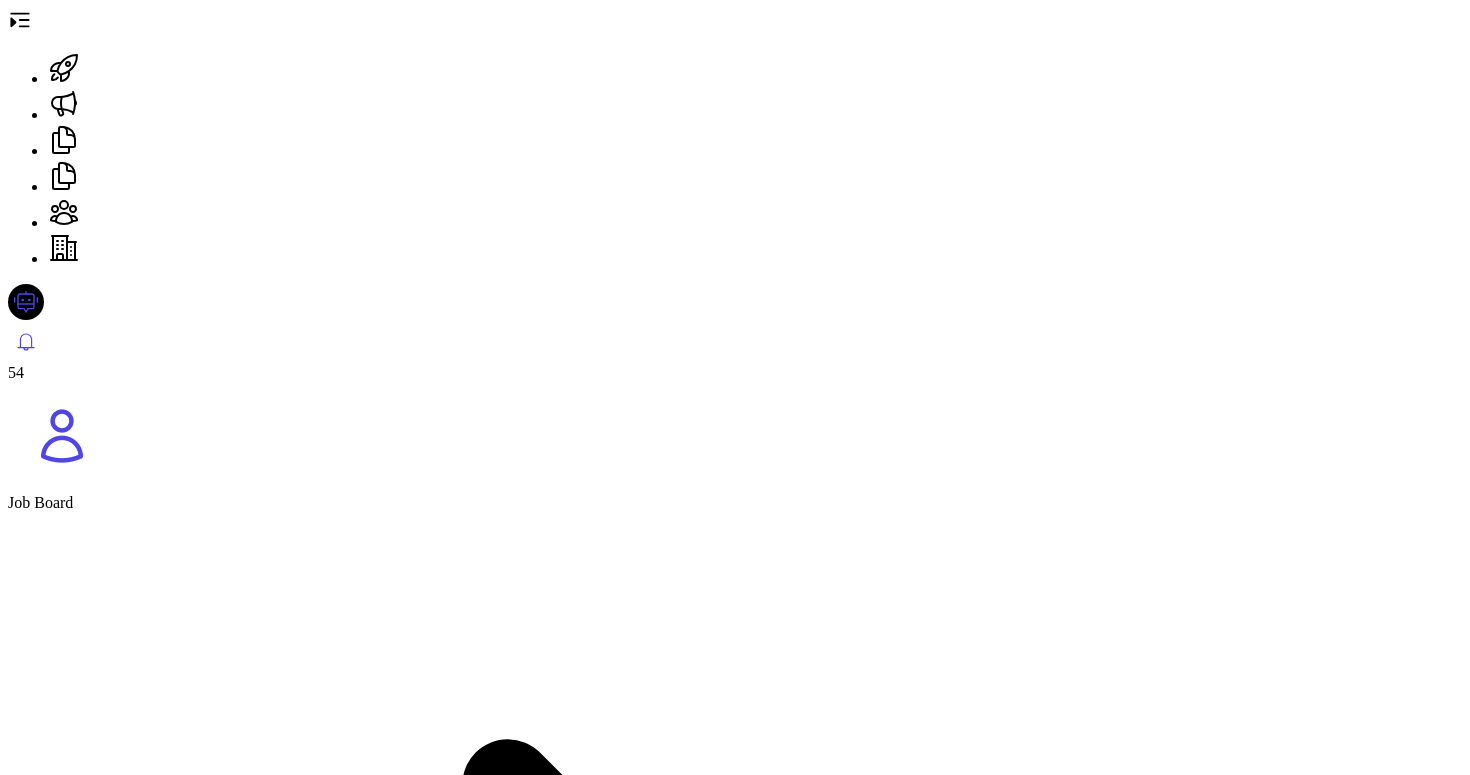 click at bounding box center [19, 20] 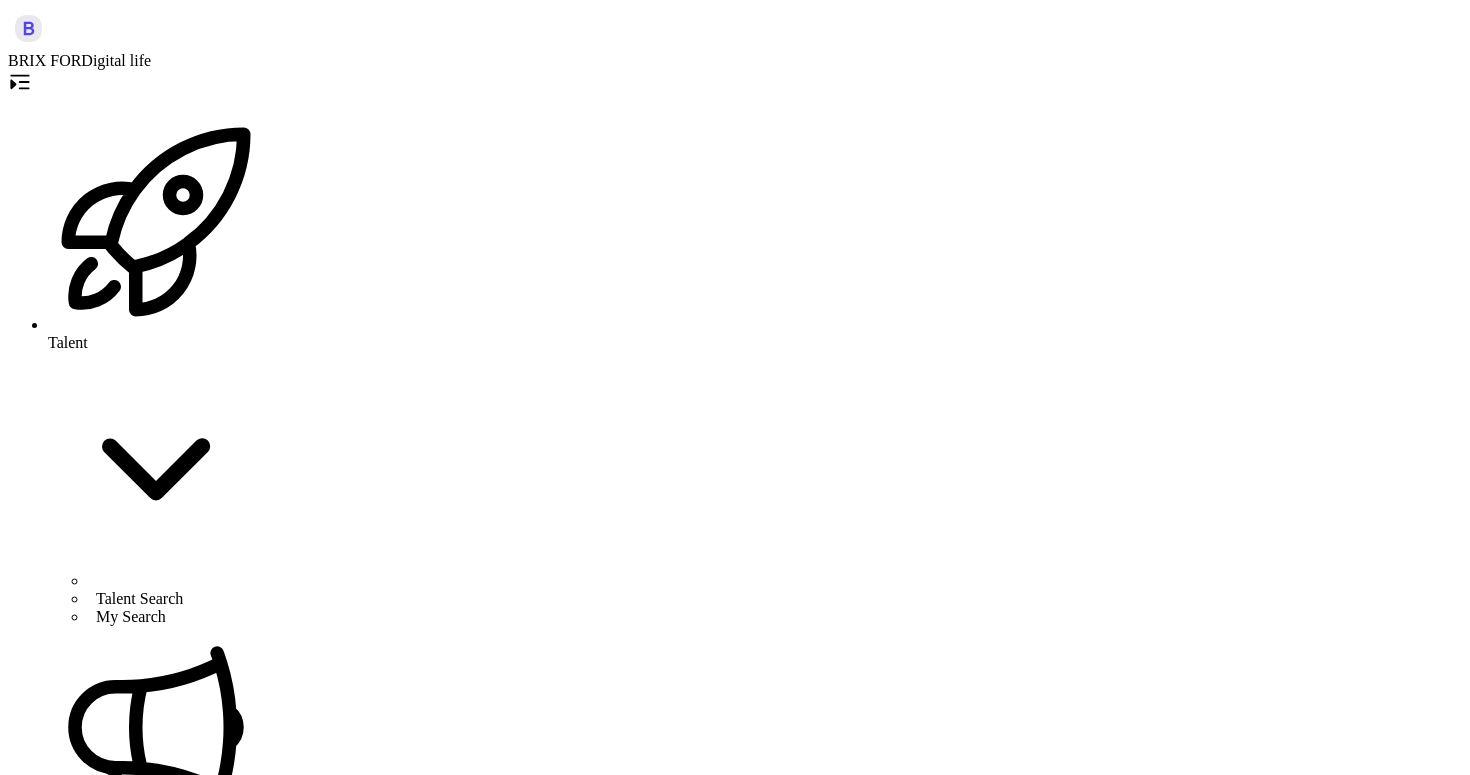 click on "Job Board" at bounding box center (120, 1110) 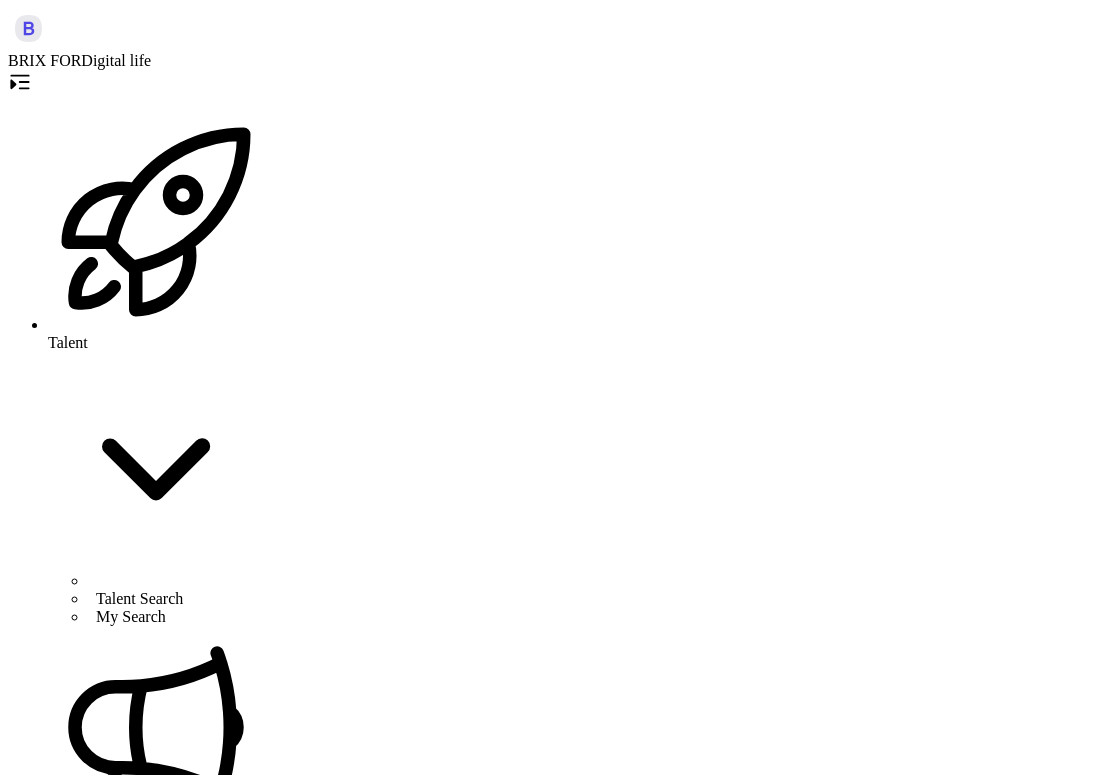 click on "Job Board" at bounding box center (176, 1111) 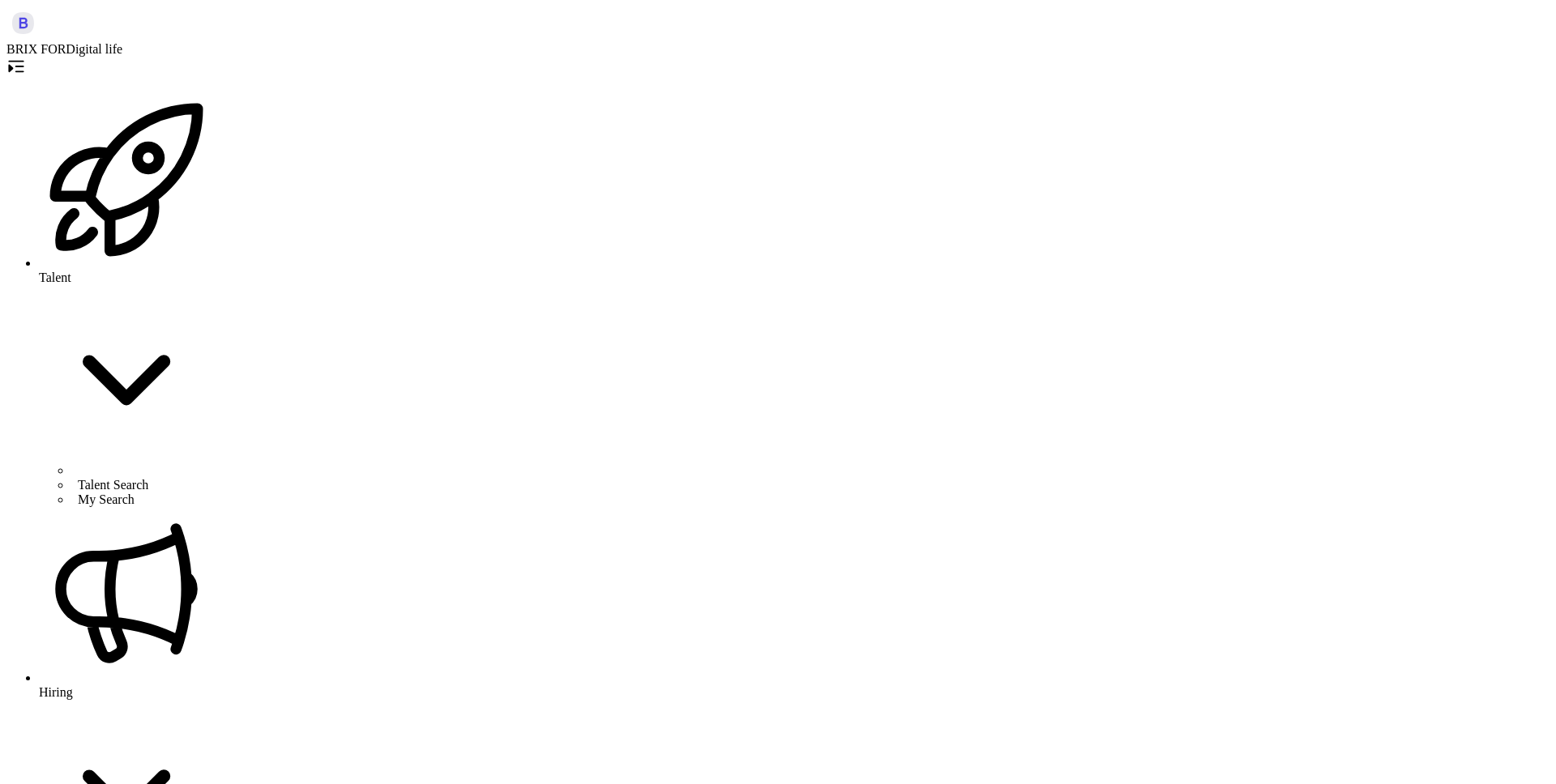scroll, scrollTop: 1427, scrollLeft: 0, axis: vertical 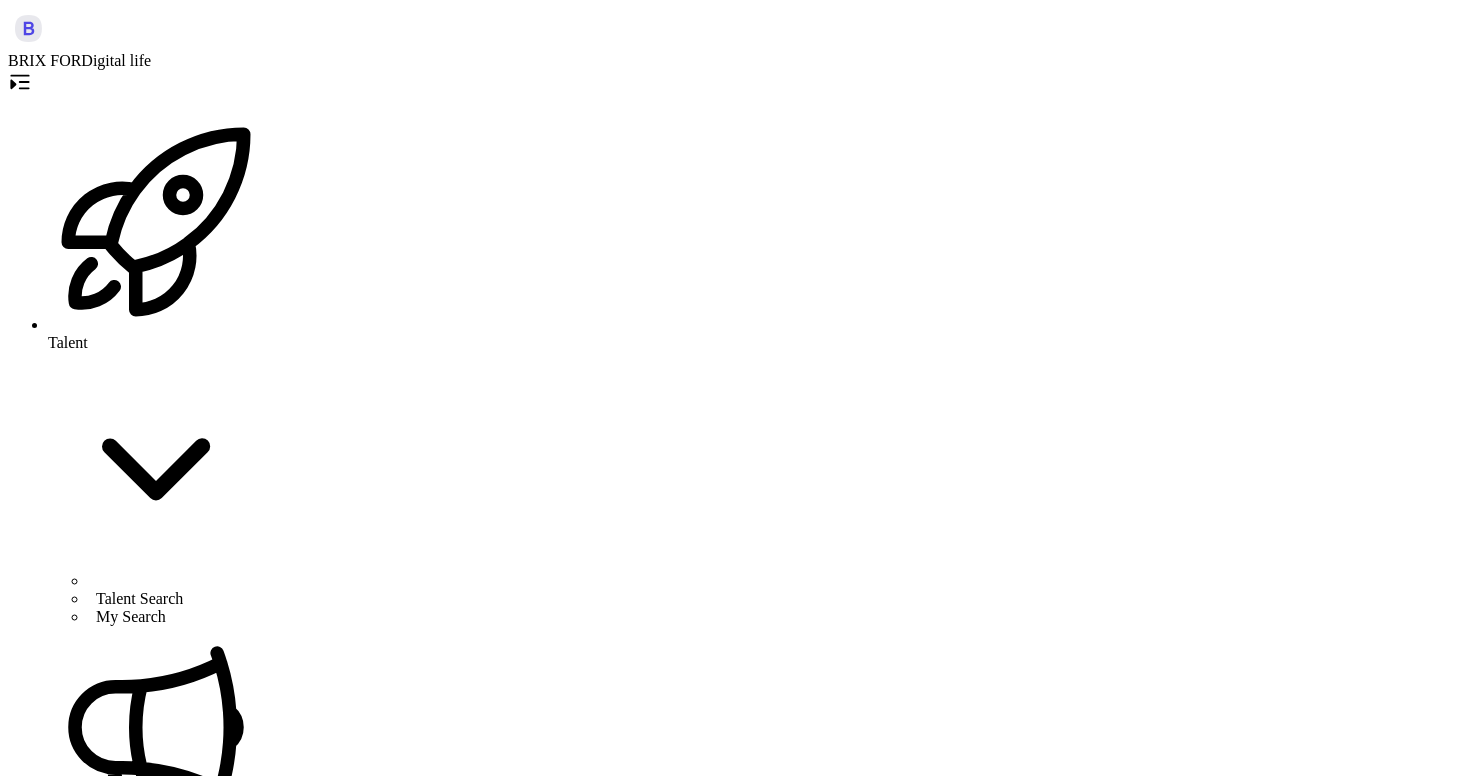click on "View Resume" at bounding box center [337, 4255] 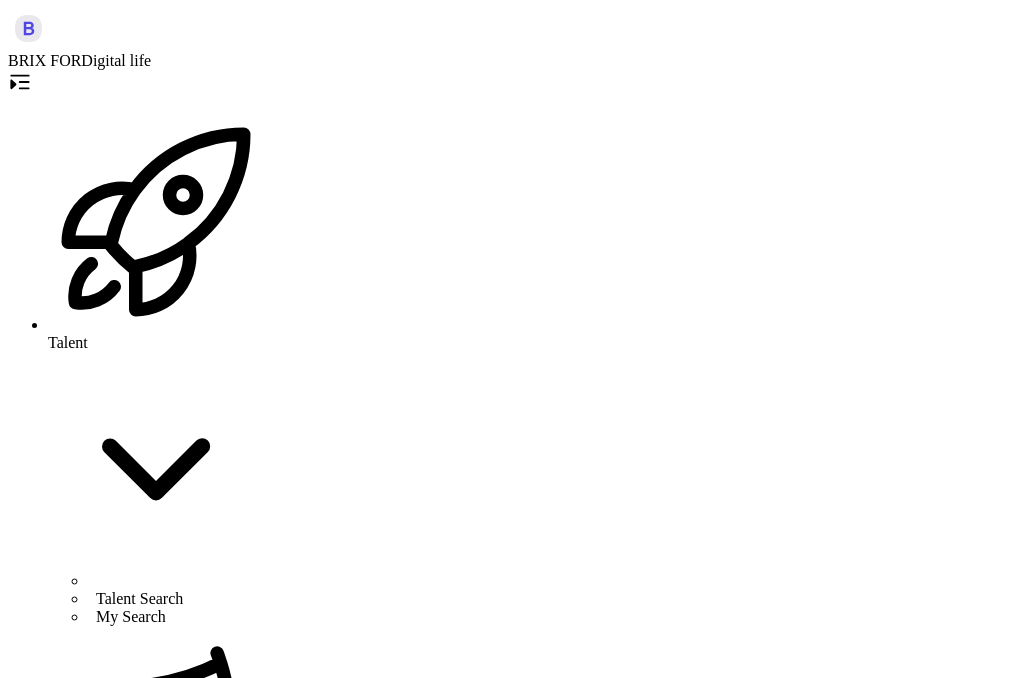 scroll, scrollTop: 725, scrollLeft: 0, axis: vertical 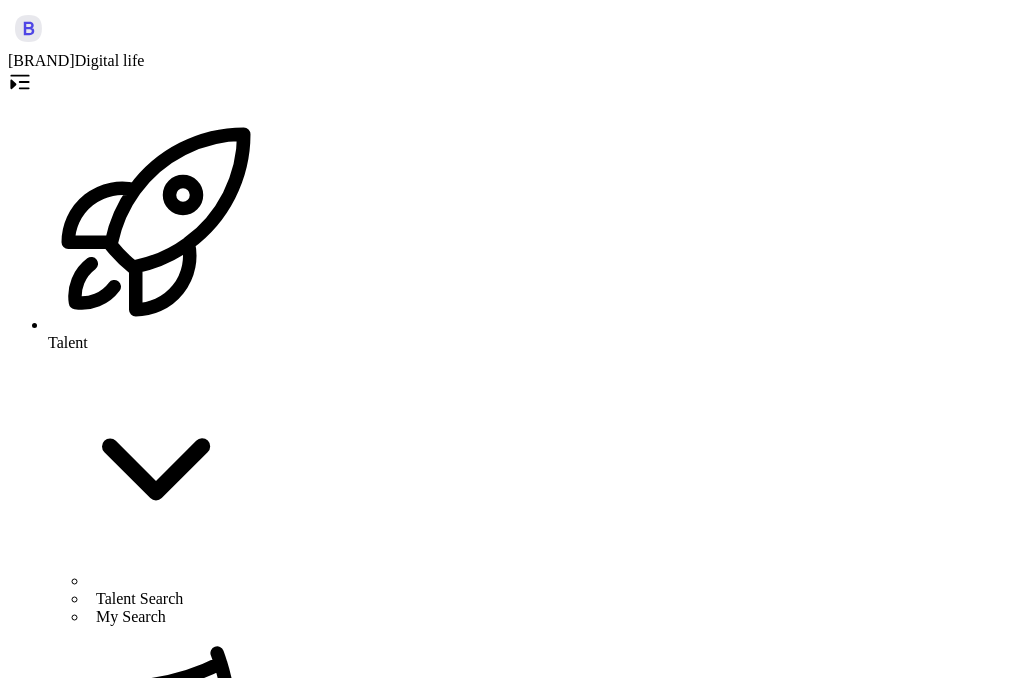 click on "My Interviews" at bounding box center [176, 1111] 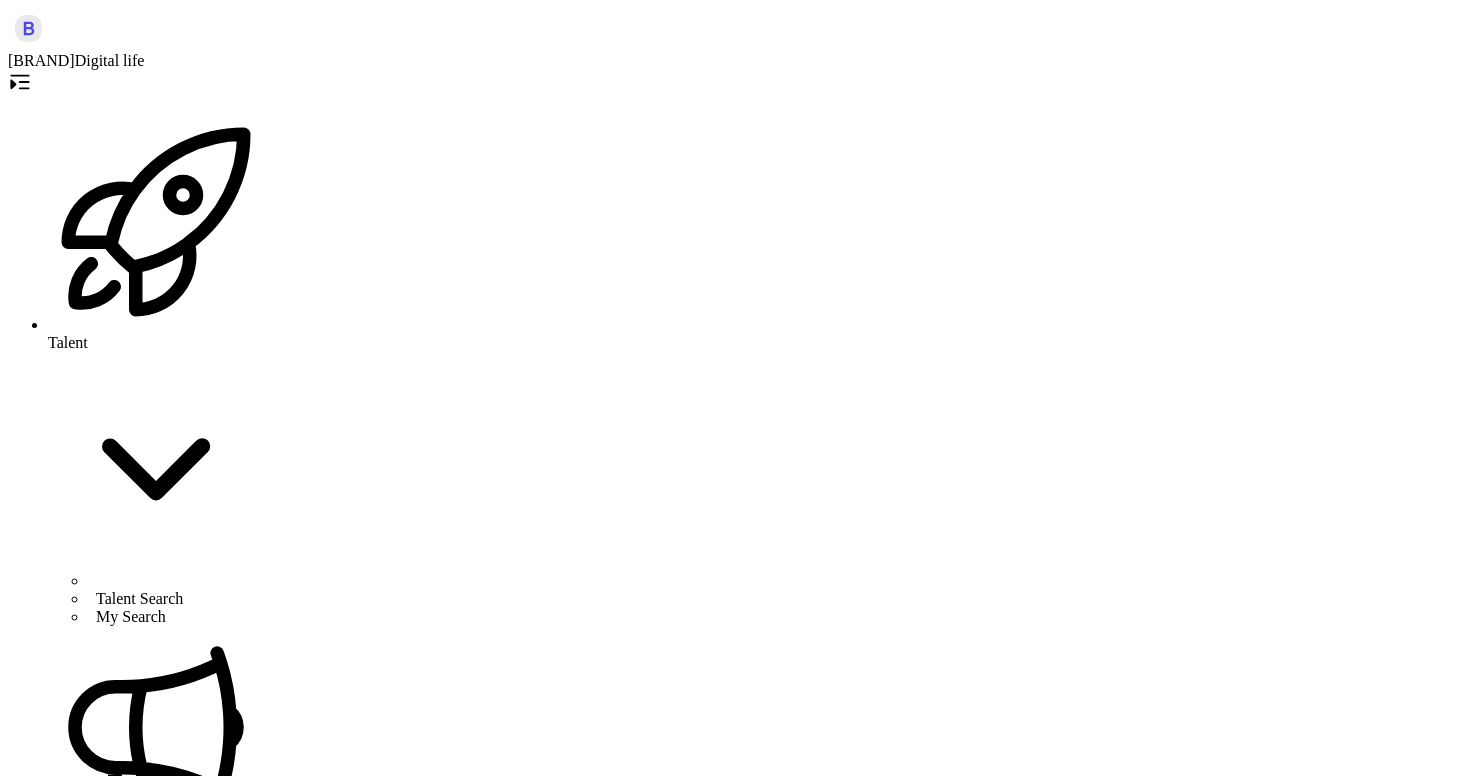 click on "Evaluating 11" at bounding box center (322, 4151) 